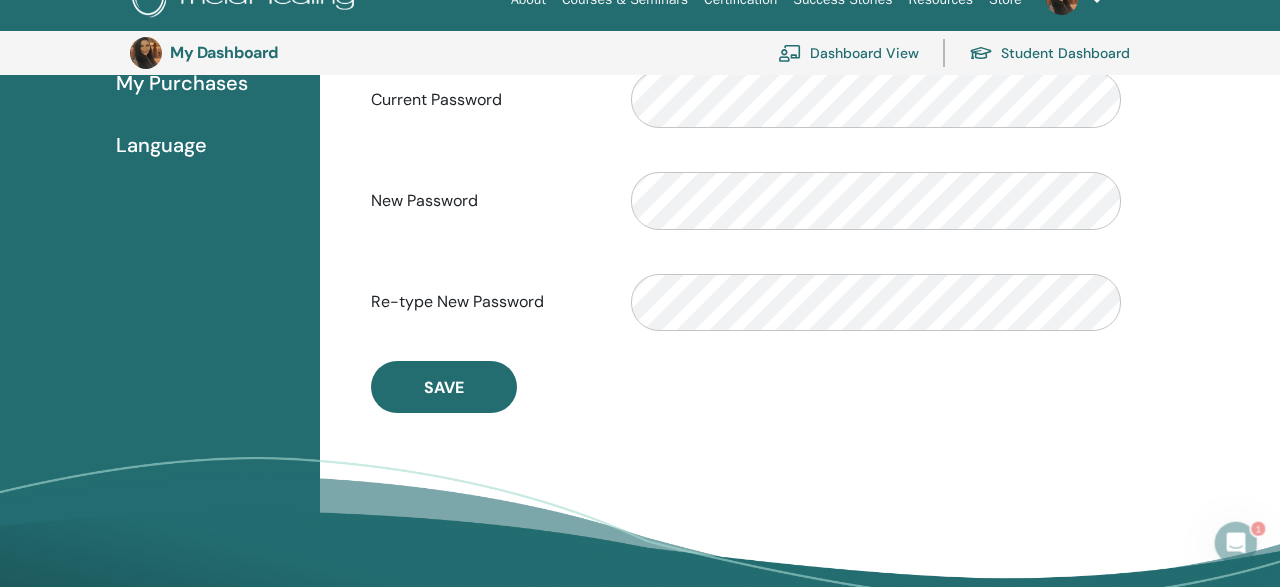 scroll, scrollTop: 0, scrollLeft: 0, axis: both 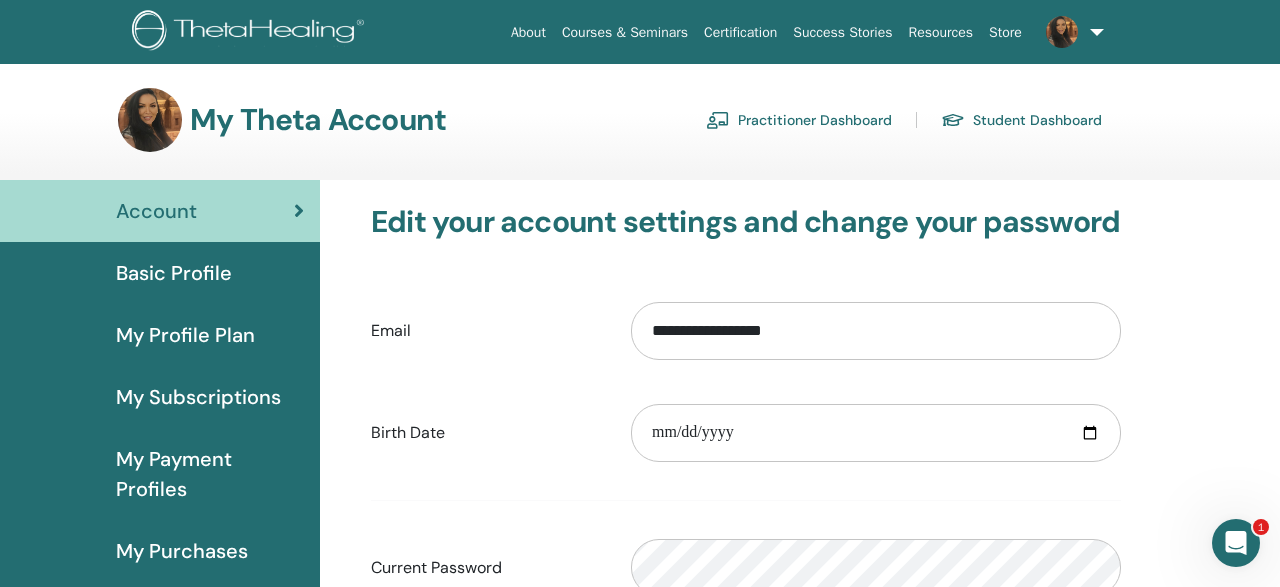 click on "My Profile Plan" at bounding box center (185, 335) 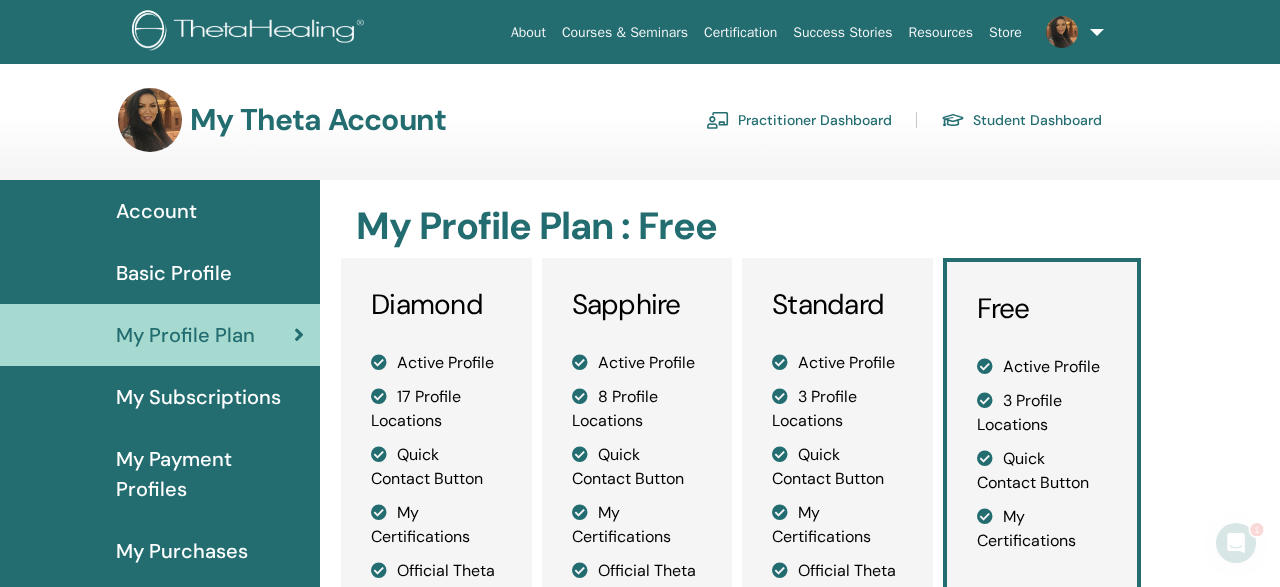 scroll, scrollTop: 0, scrollLeft: 0, axis: both 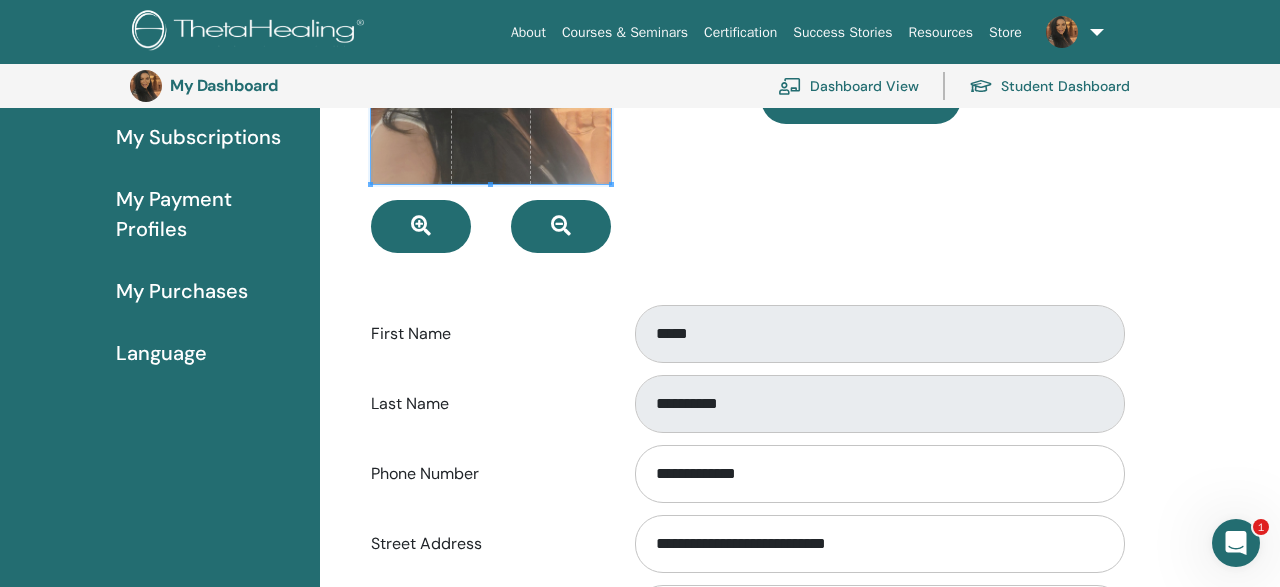 click on "My Purchases" at bounding box center [182, 291] 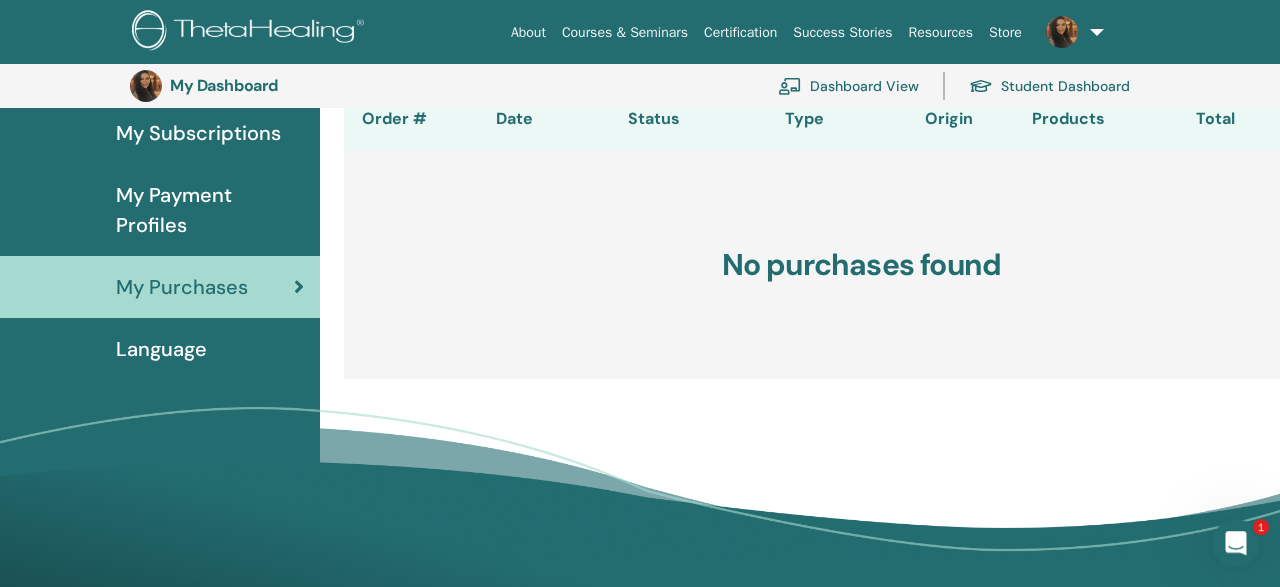 scroll, scrollTop: 0, scrollLeft: 0, axis: both 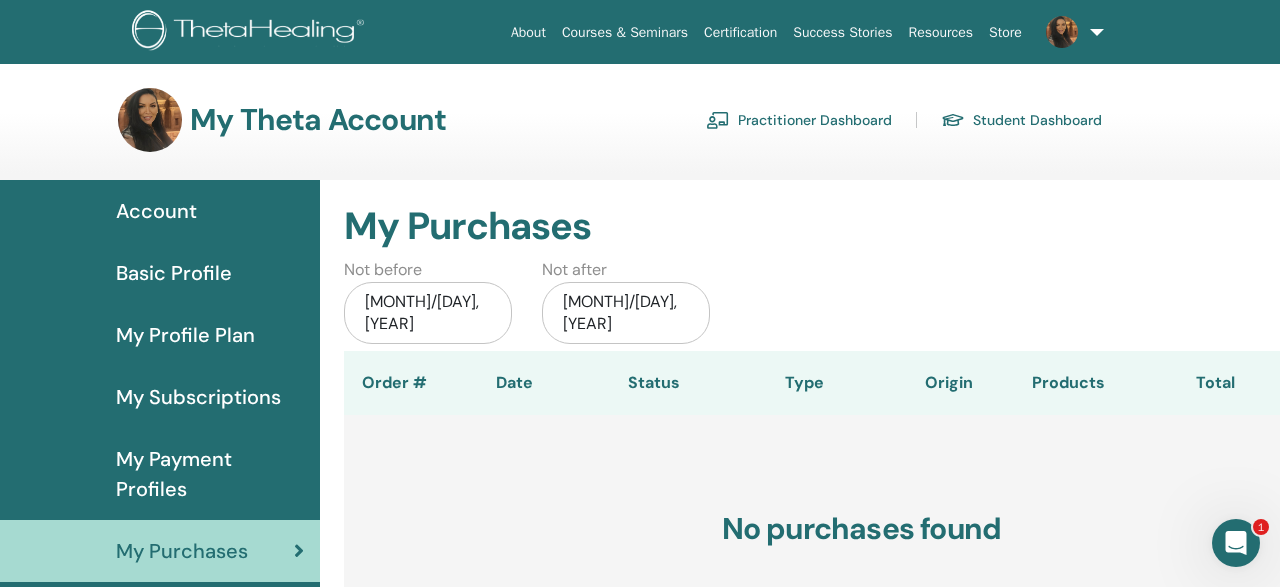 click on "Account" at bounding box center [156, 211] 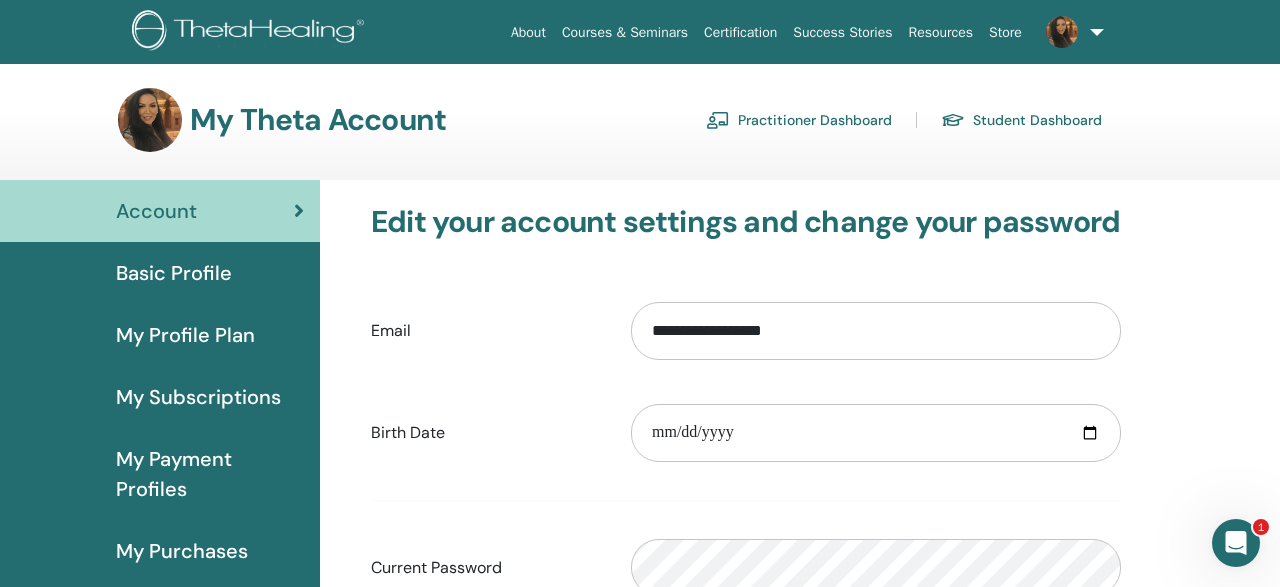 scroll, scrollTop: 0, scrollLeft: 0, axis: both 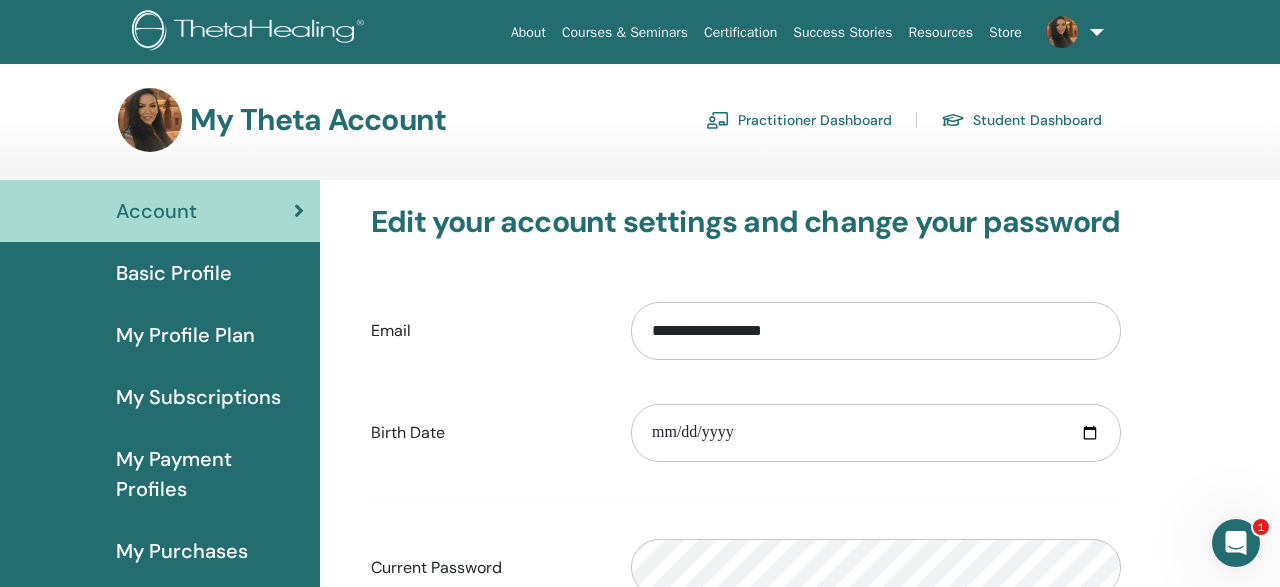 click on "Resources" at bounding box center [941, 32] 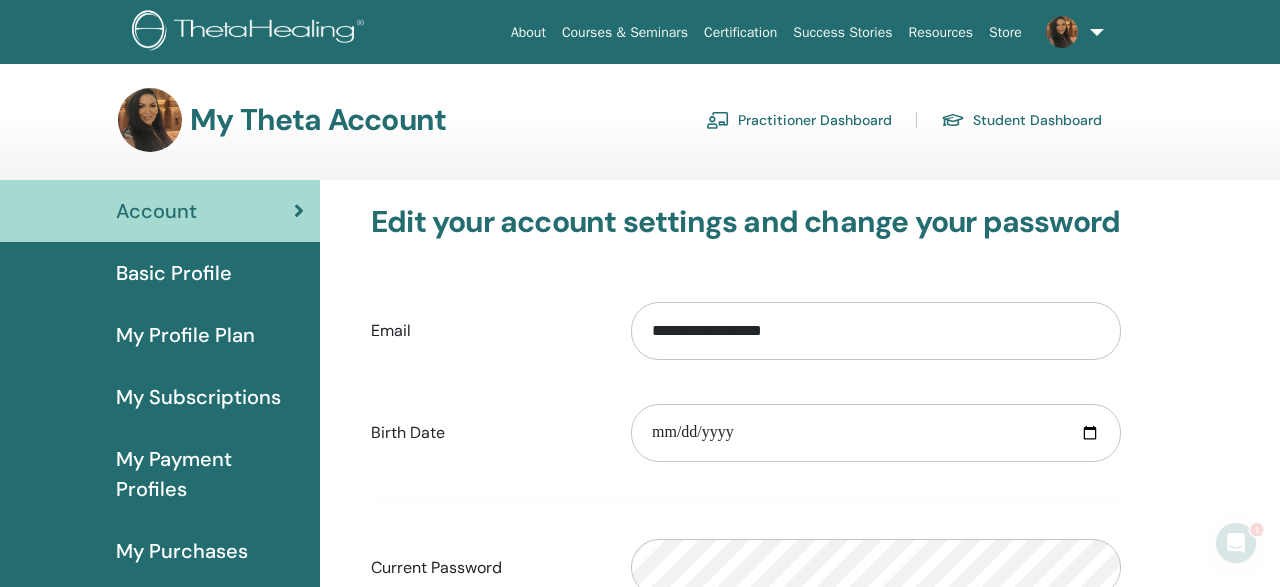 scroll, scrollTop: 0, scrollLeft: 0, axis: both 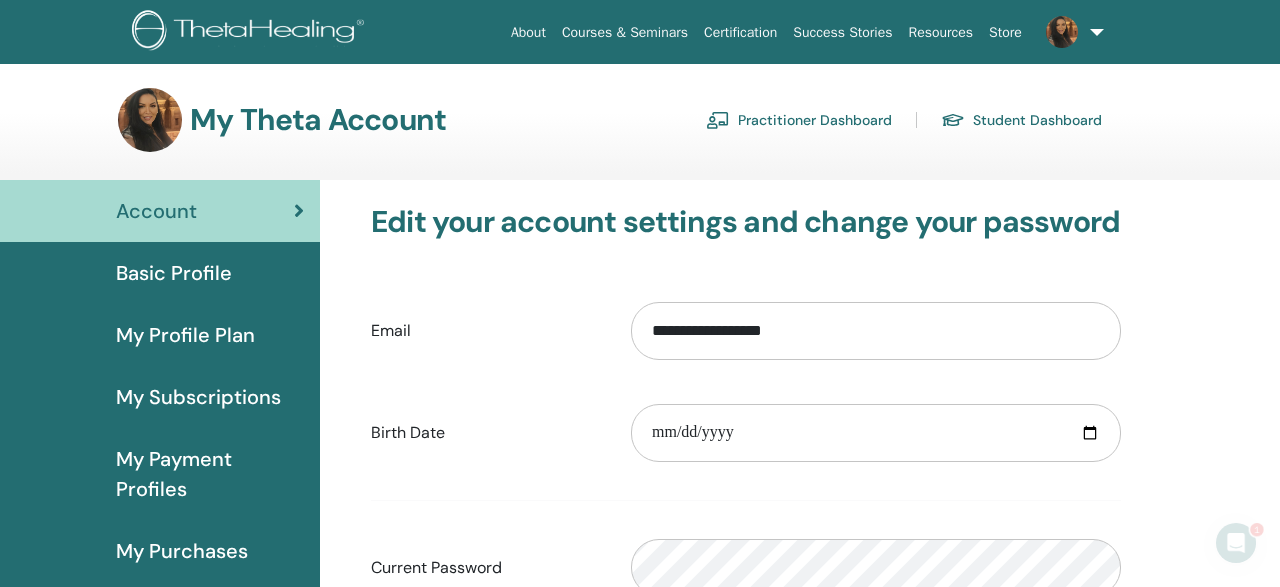 click on "Courses & Seminars" at bounding box center [625, 32] 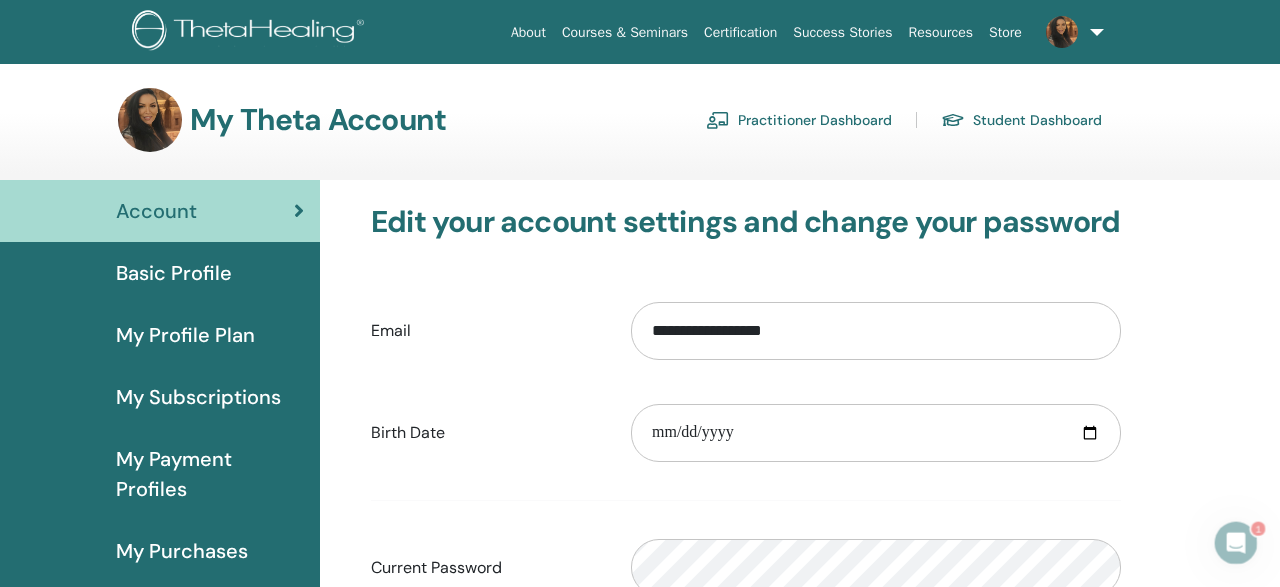 scroll, scrollTop: 0, scrollLeft: 0, axis: both 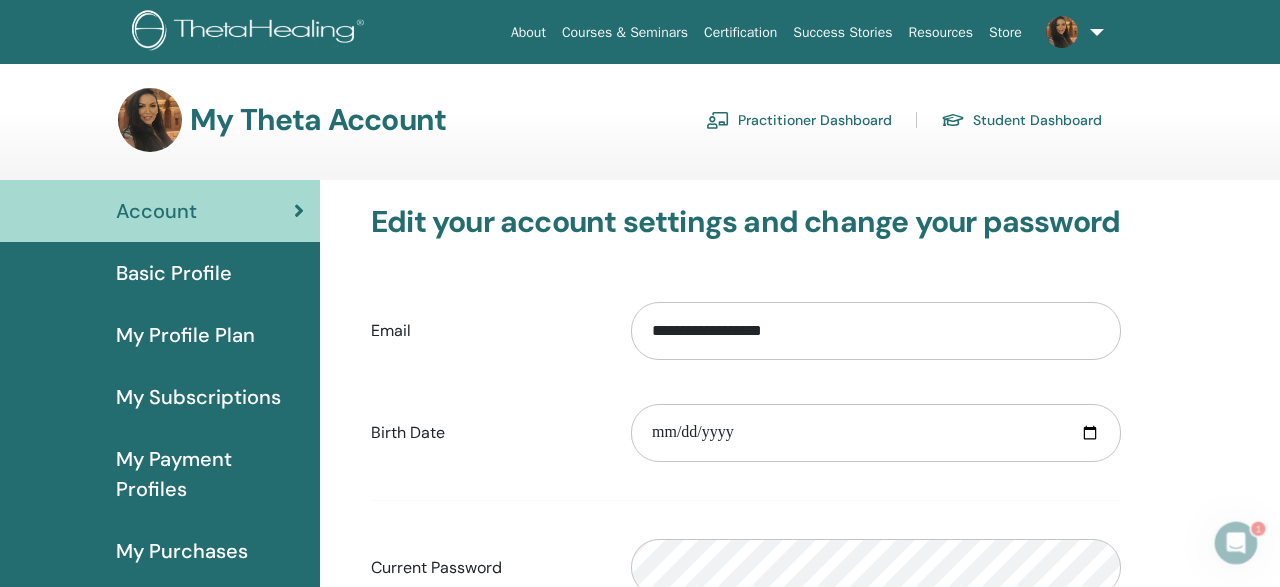 click on "Student Dashboard" at bounding box center [1021, 120] 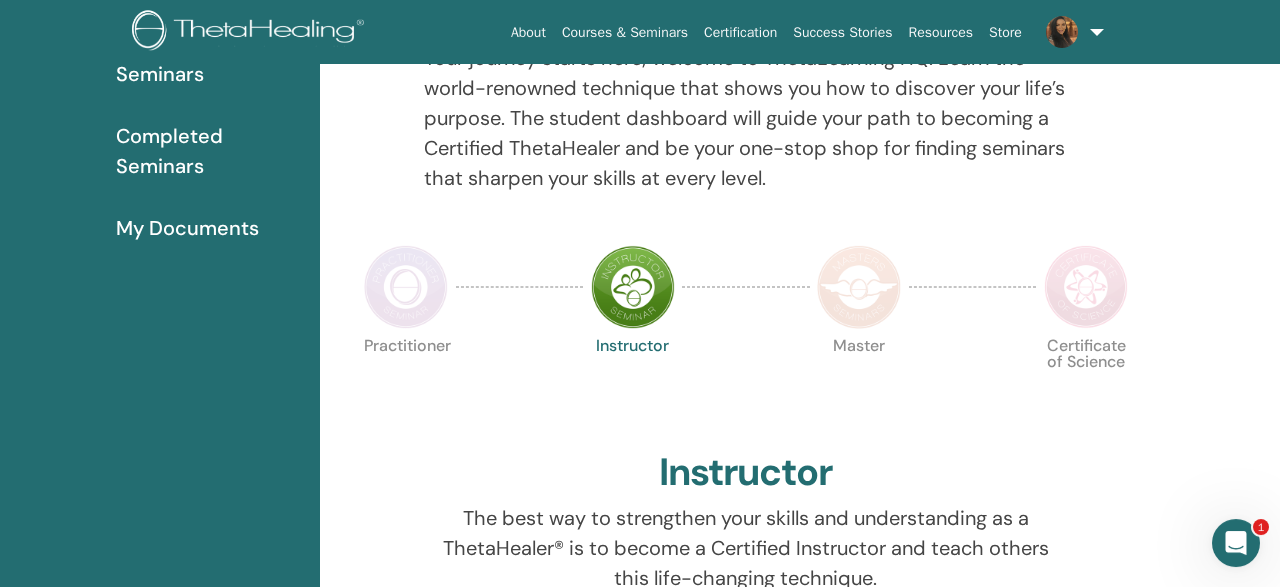 scroll, scrollTop: 78, scrollLeft: 0, axis: vertical 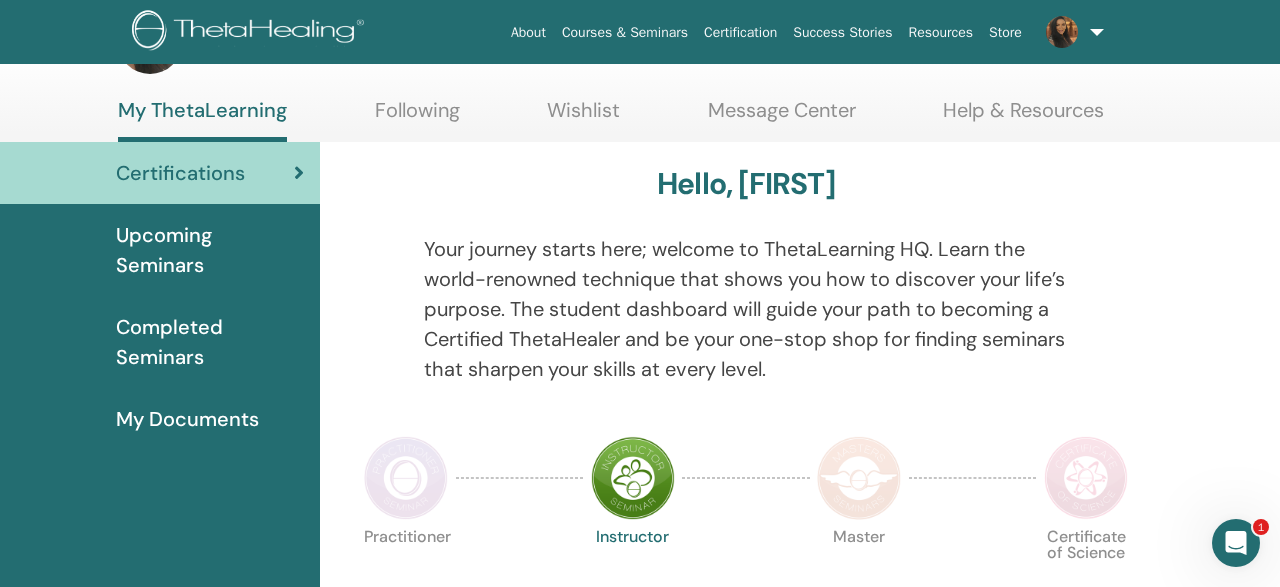 click on "Completed Seminars" at bounding box center [210, 342] 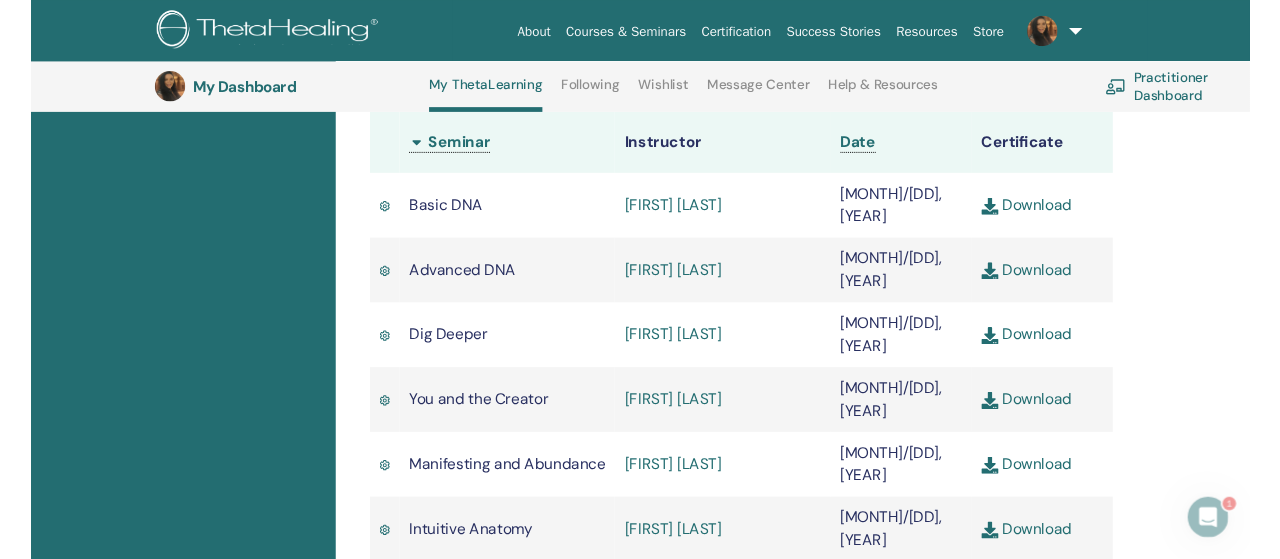 scroll, scrollTop: 624, scrollLeft: 0, axis: vertical 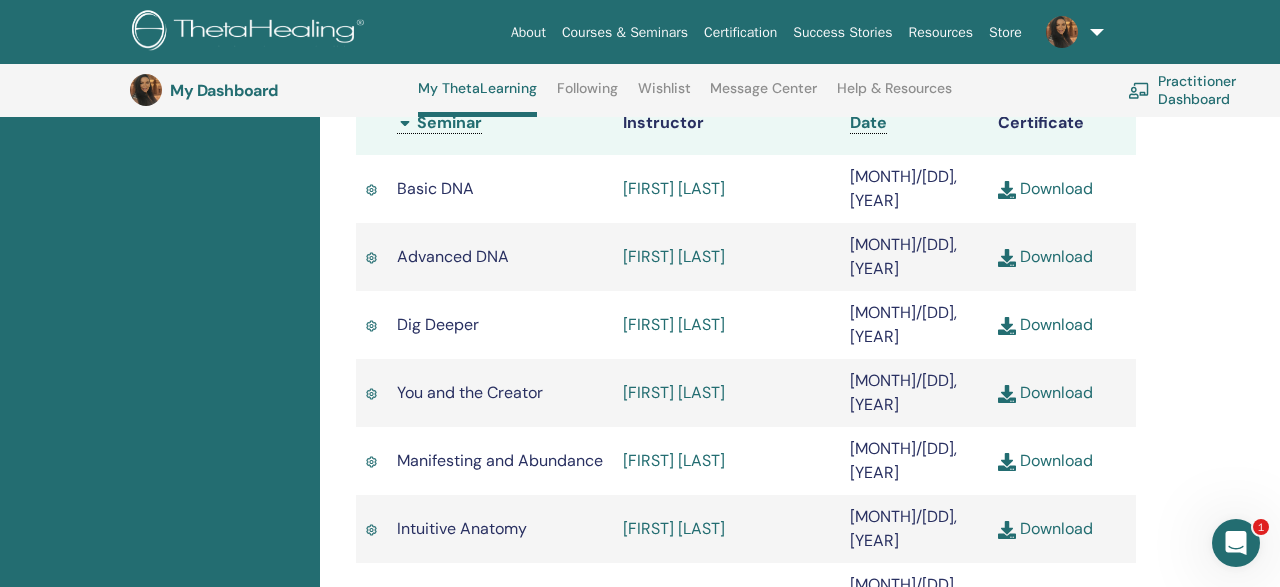 click on "Download" at bounding box center (1045, 392) 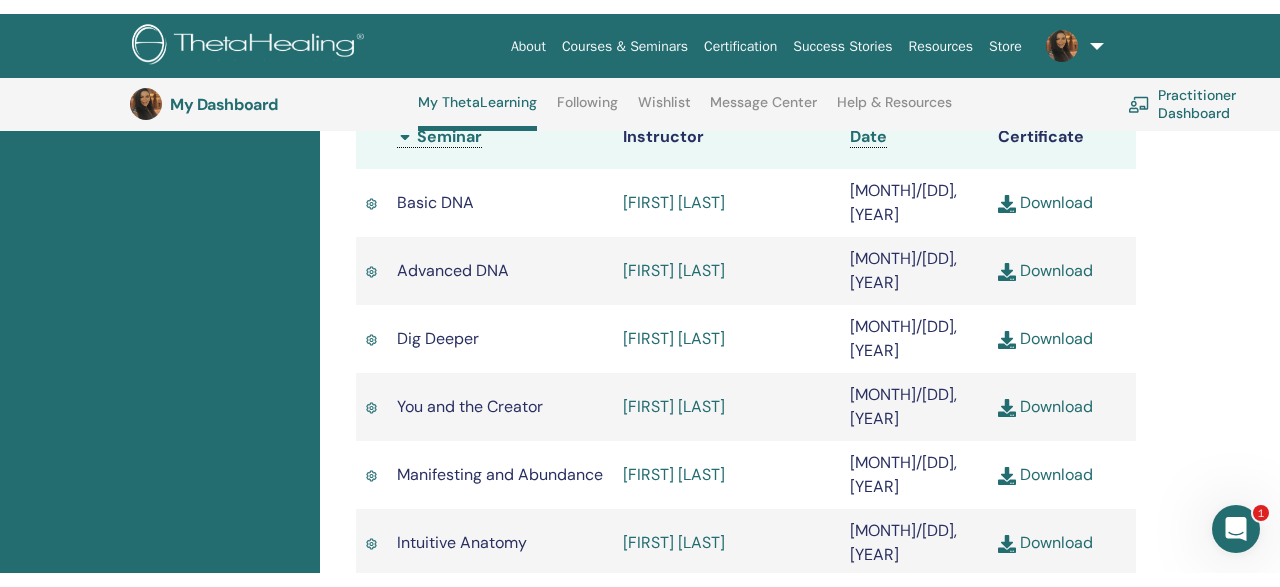 scroll, scrollTop: 650, scrollLeft: 0, axis: vertical 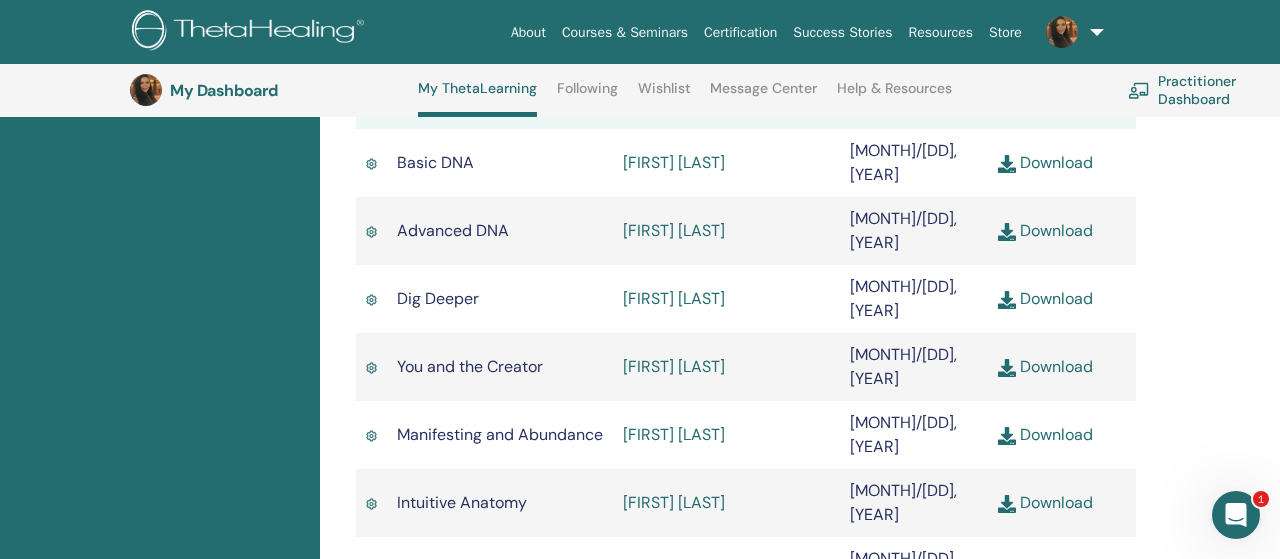click on "Download" at bounding box center [1045, 366] 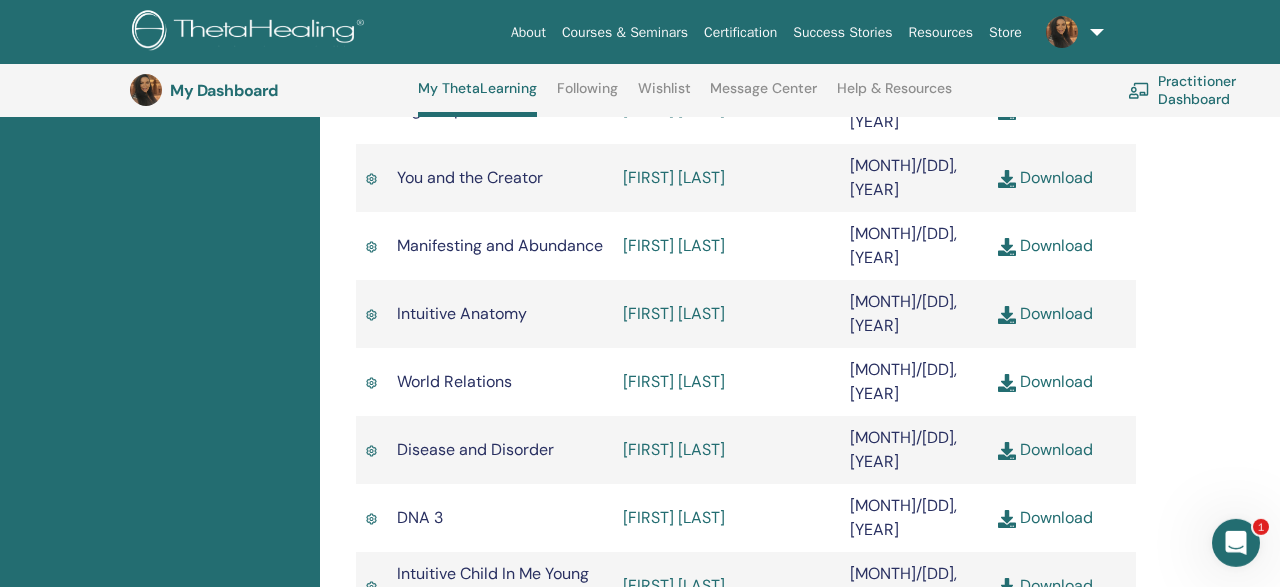 scroll, scrollTop: 858, scrollLeft: 0, axis: vertical 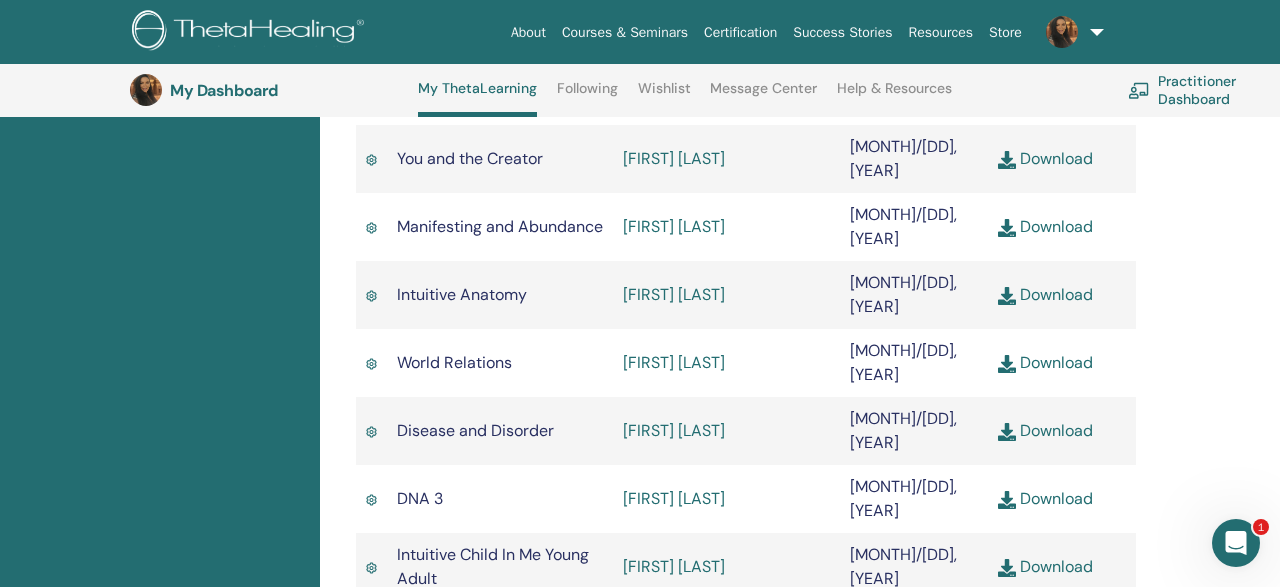click on "Download" at bounding box center (1045, 294) 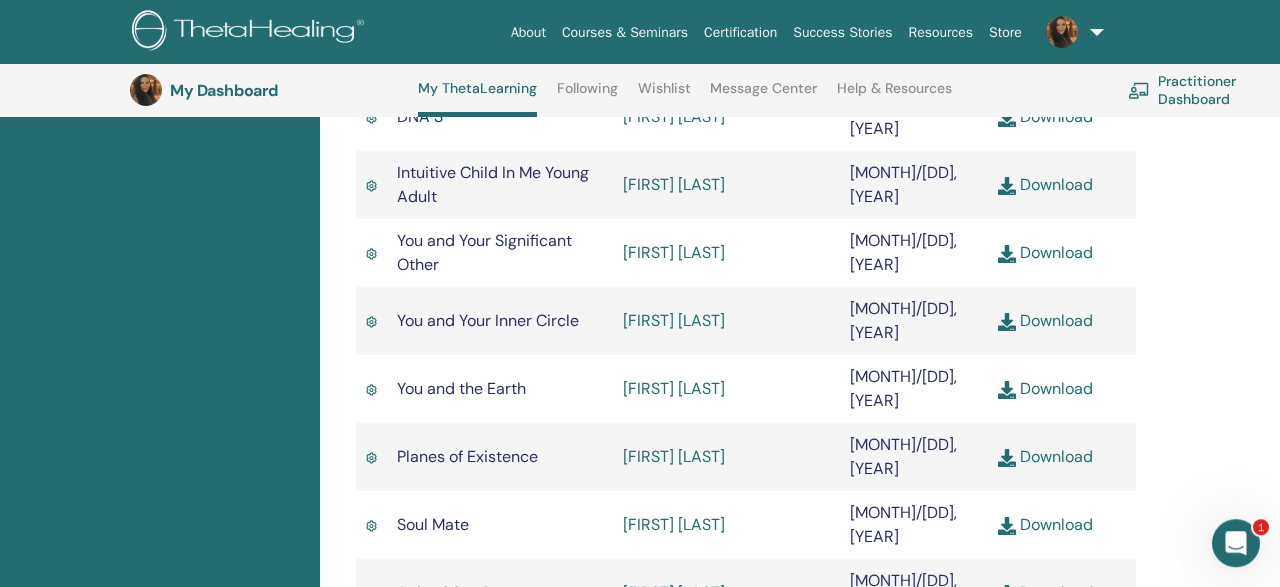 scroll, scrollTop: 1248, scrollLeft: 0, axis: vertical 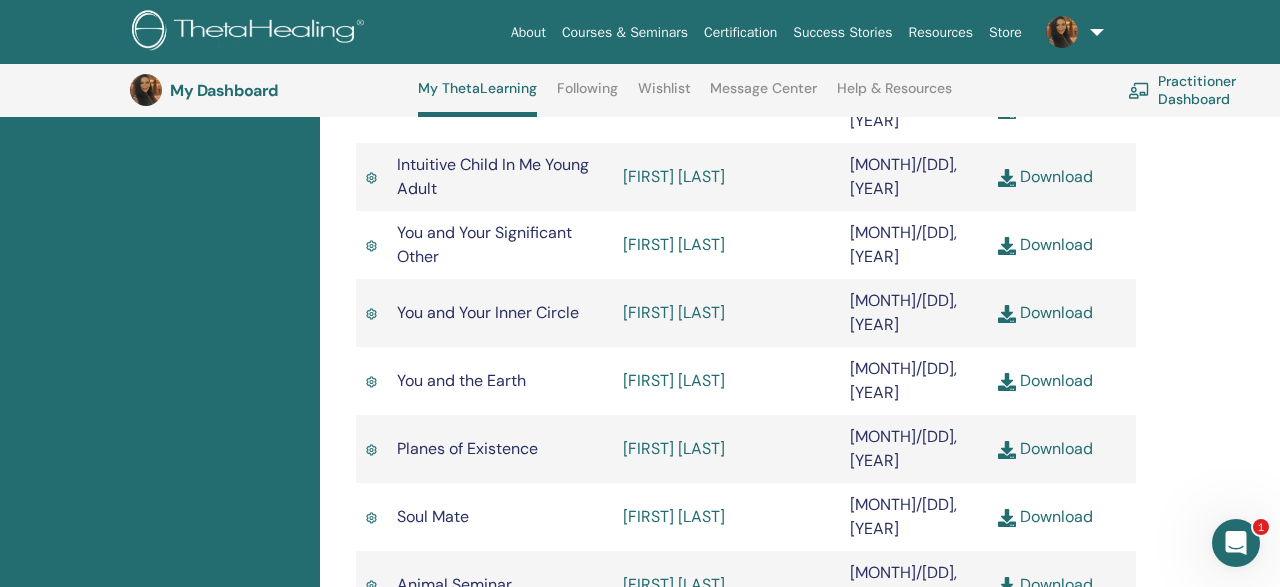 click on "Download" at bounding box center (1045, 448) 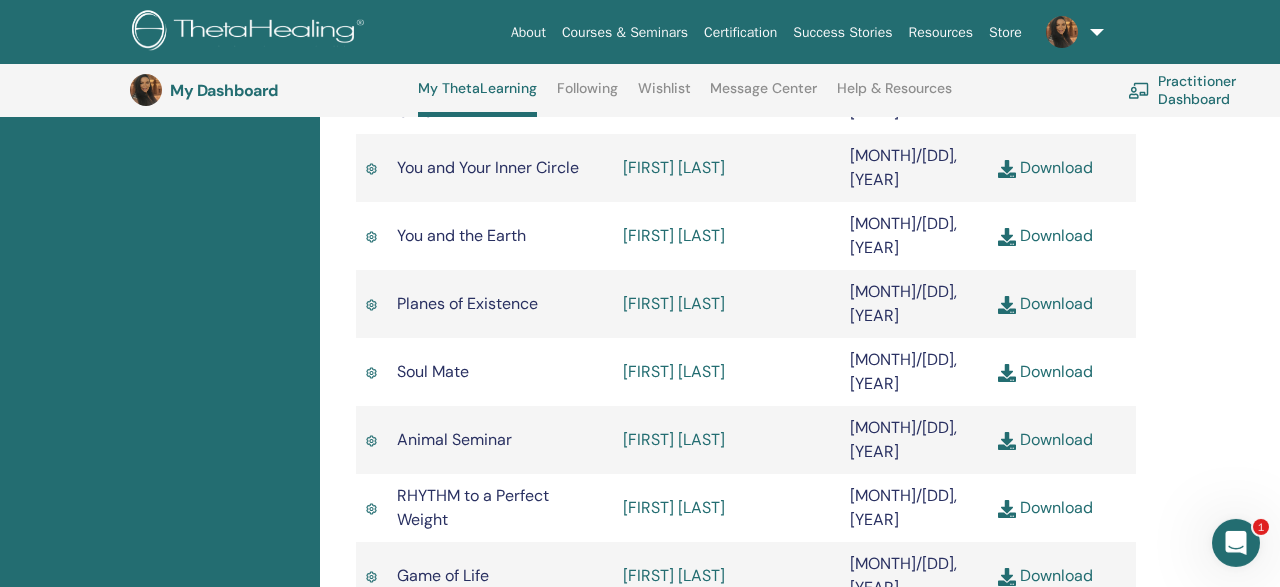 scroll, scrollTop: 1404, scrollLeft: 0, axis: vertical 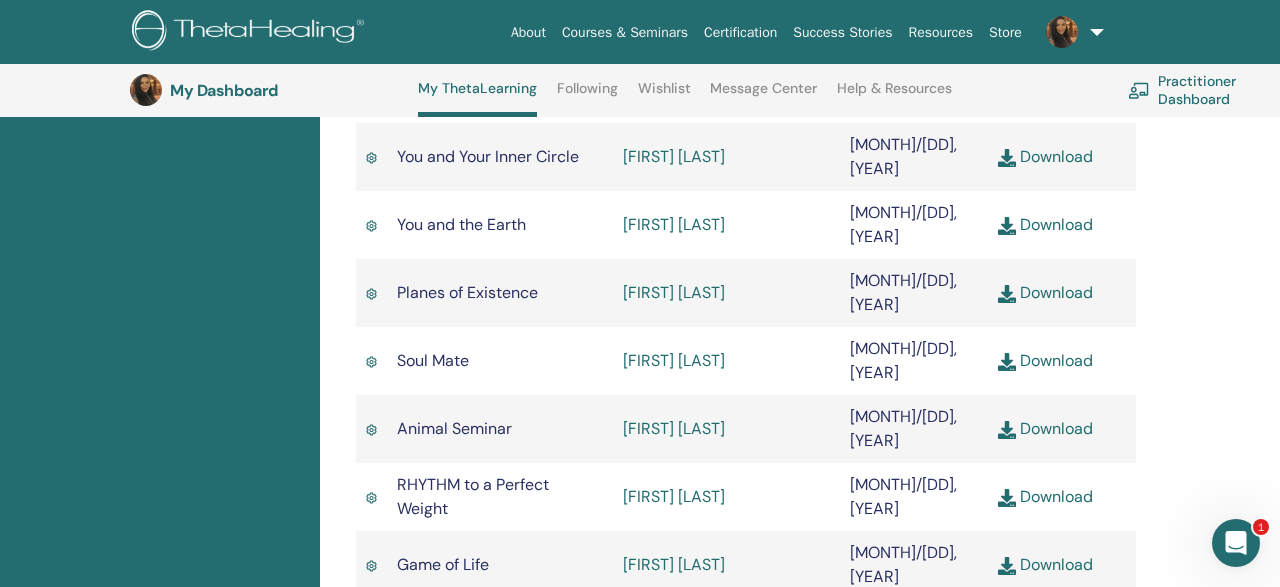 click on "Download" at bounding box center [1045, 564] 